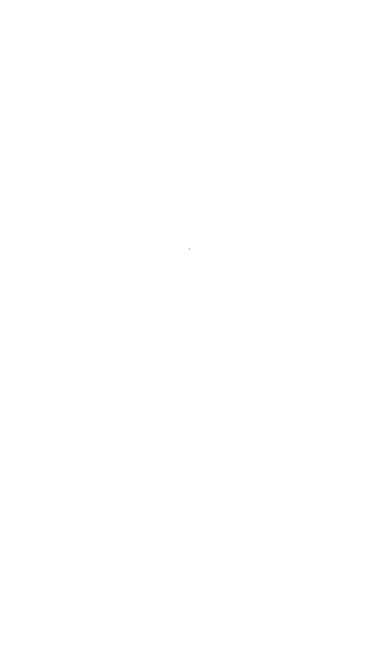 scroll, scrollTop: 0, scrollLeft: 0, axis: both 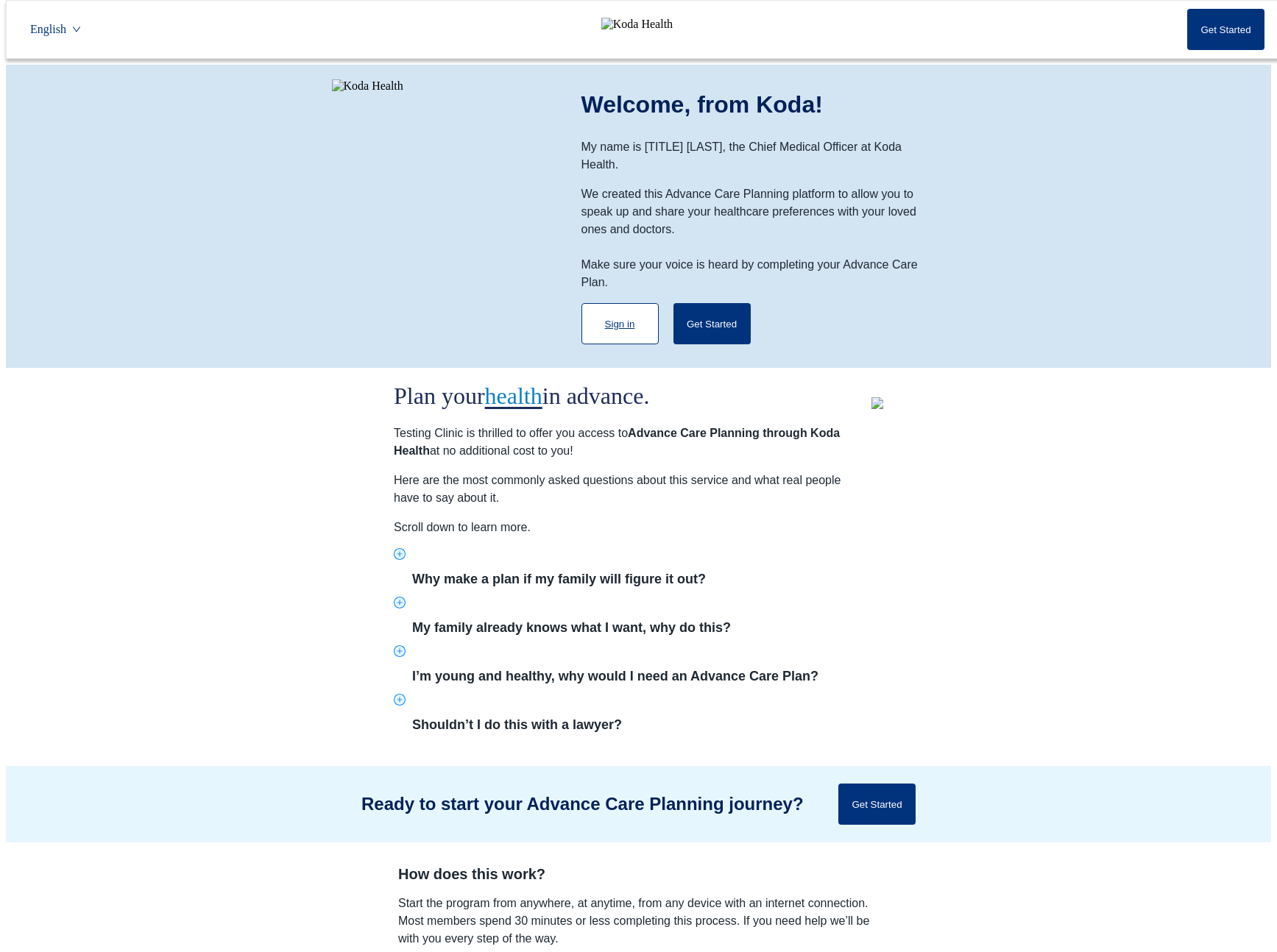 click on "Sign in" at bounding box center [620, 324] 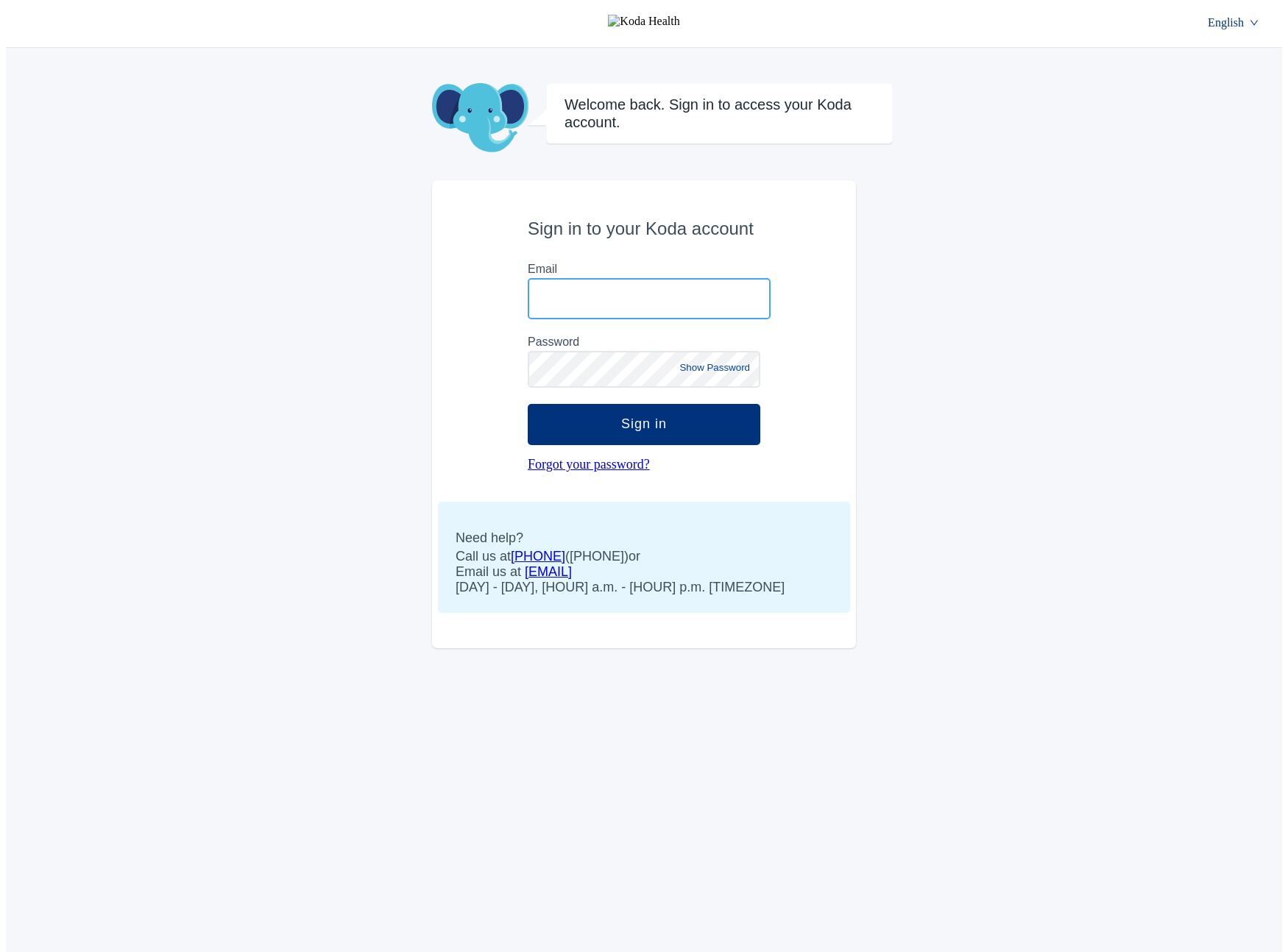 click on "Email" at bounding box center (649, 299) 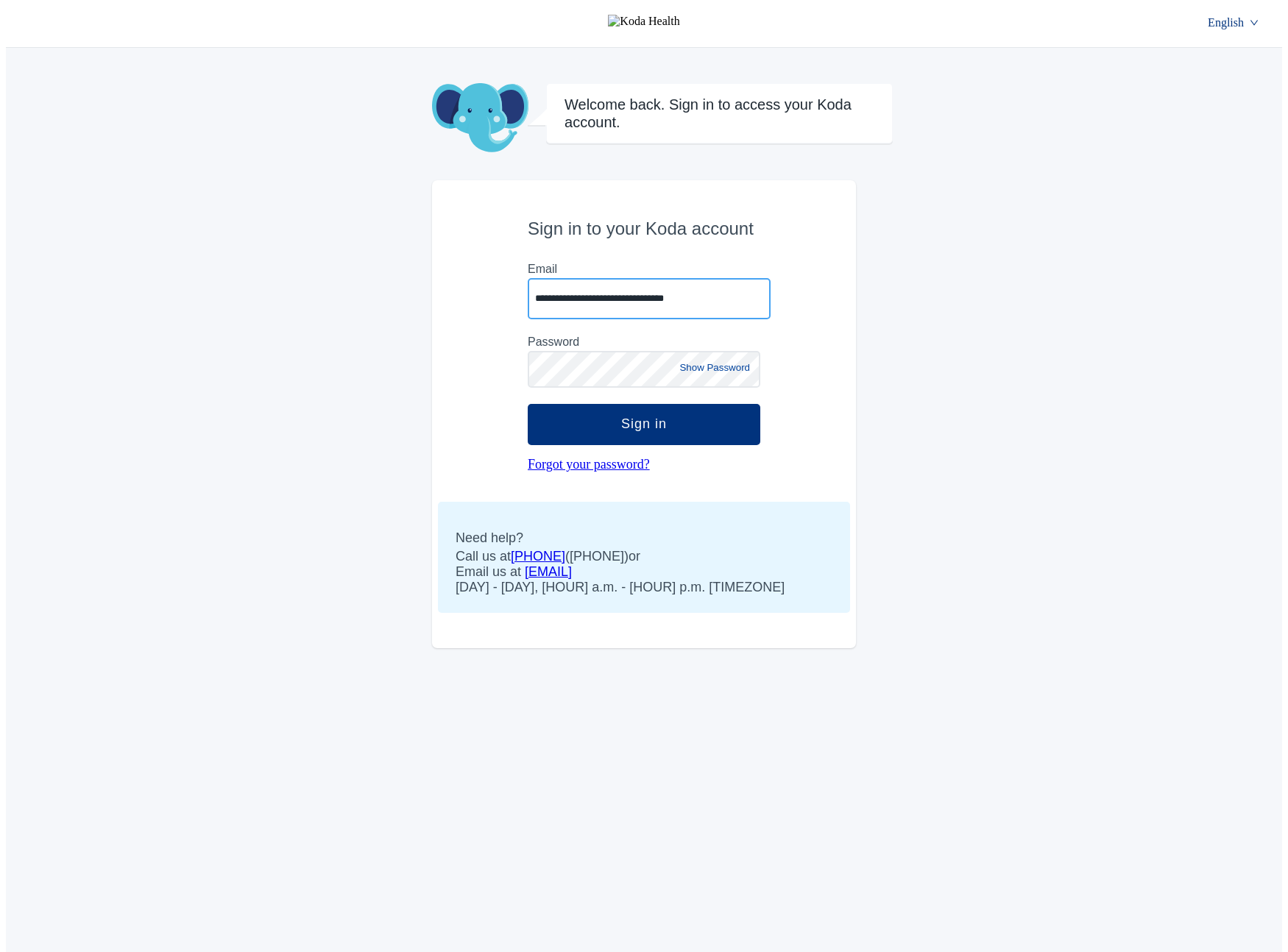 type on "**********" 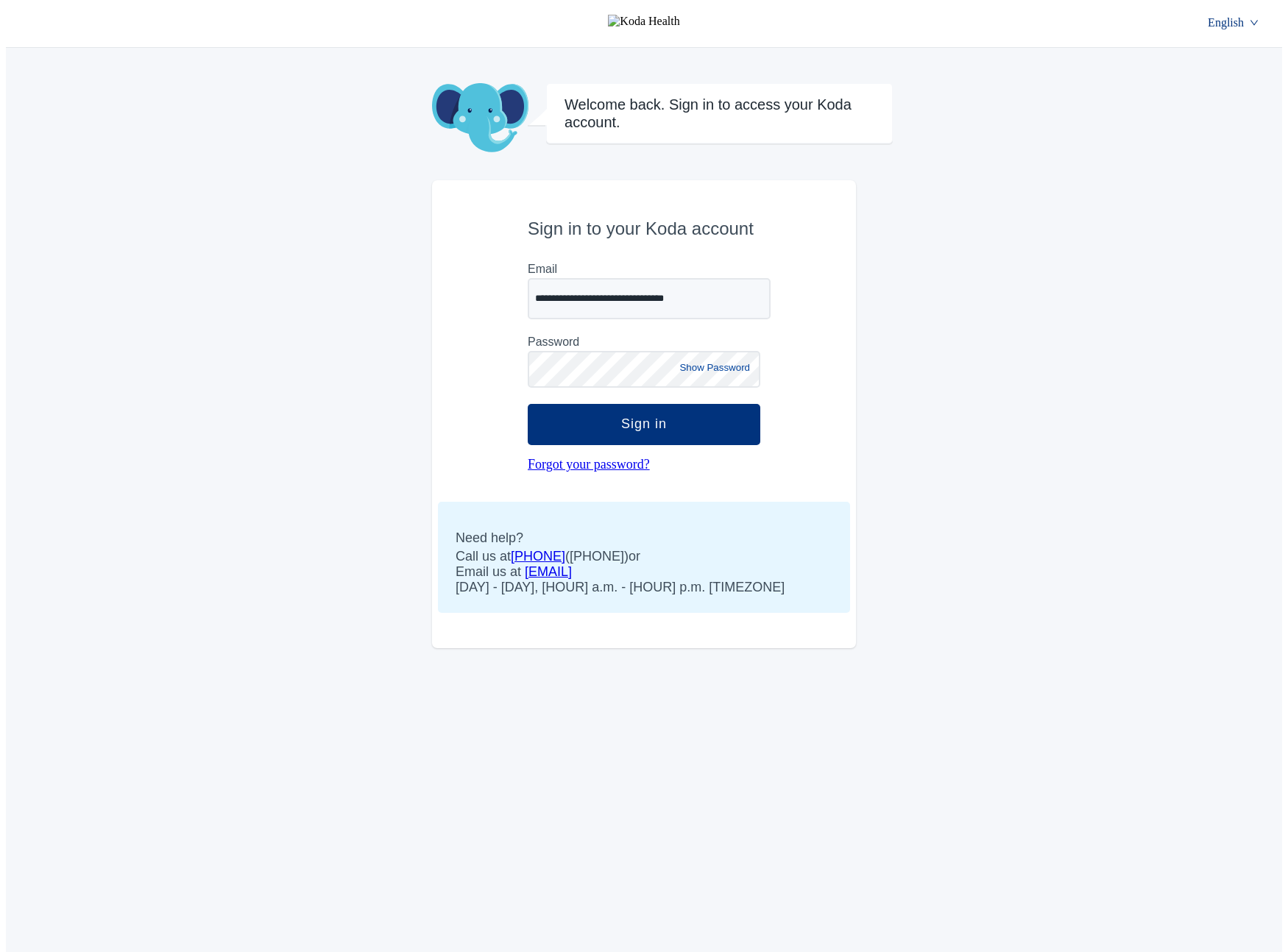 click at bounding box center (480, 118) 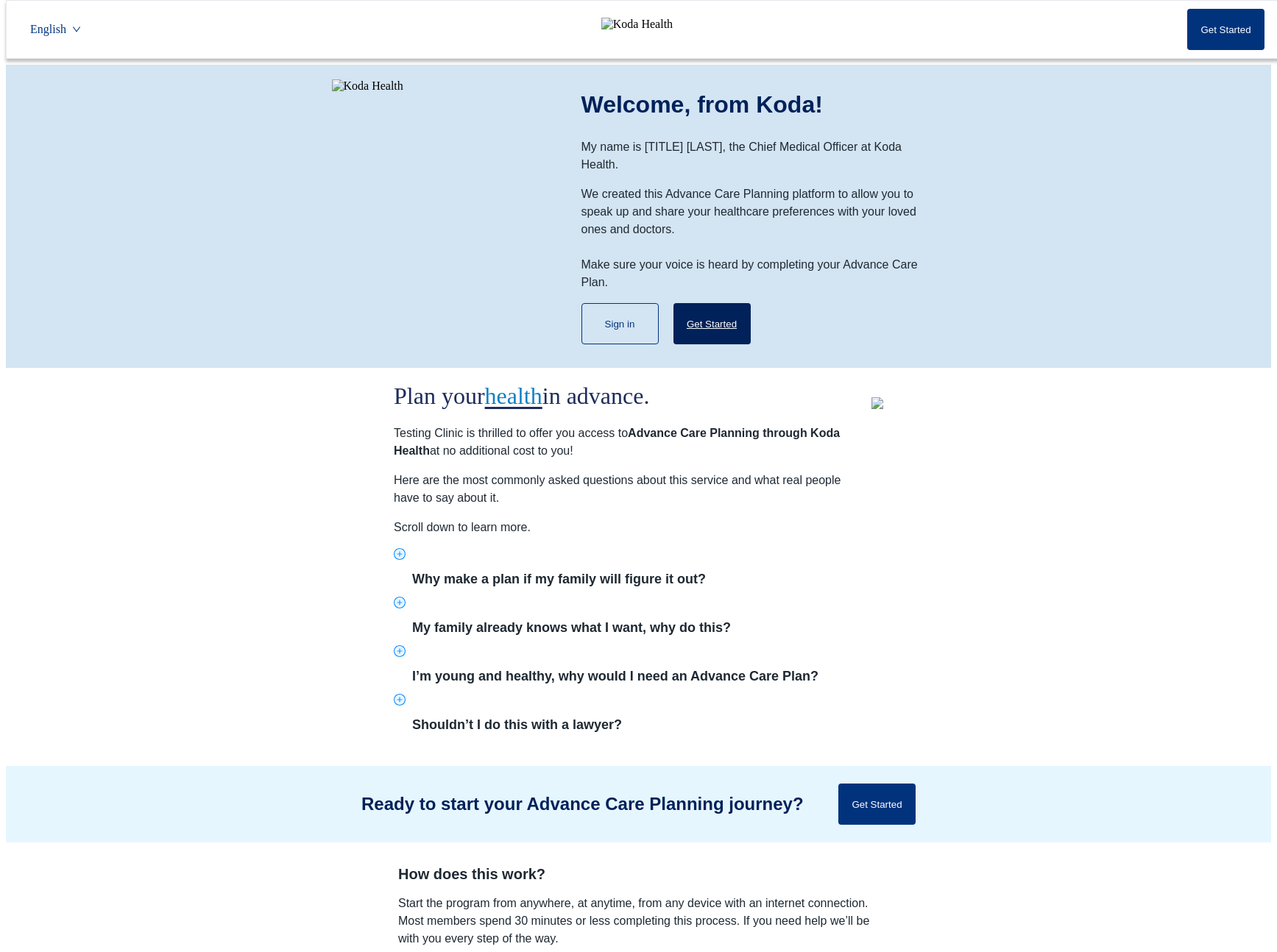 click on "Get Started" at bounding box center (712, 324) 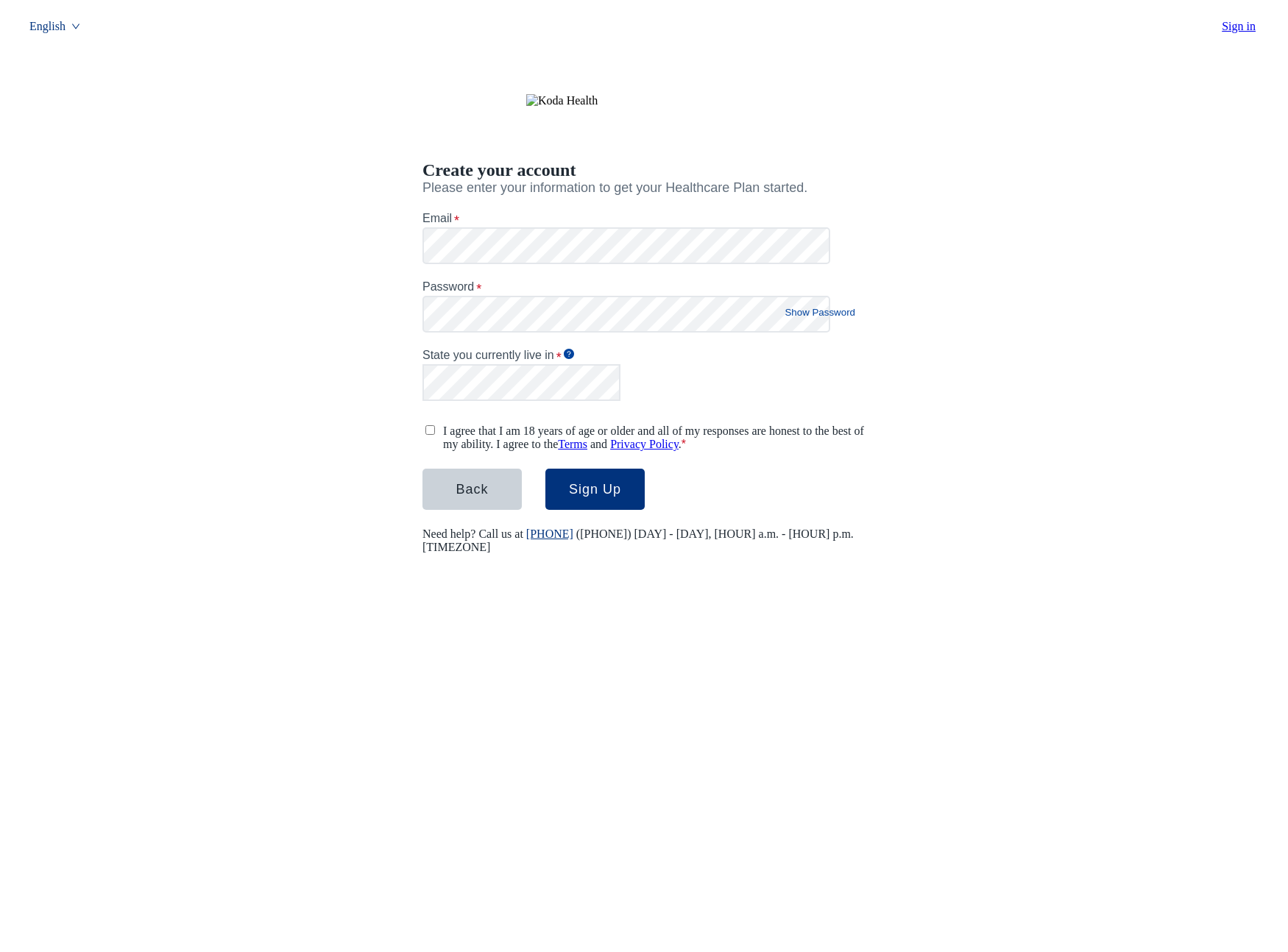 click on "I agree that I am 18 years of age or older and all of my responses are honest to the best of my ability. I agree to the  Terms   and   Privacy Policy . *" at bounding box center [654, 438] 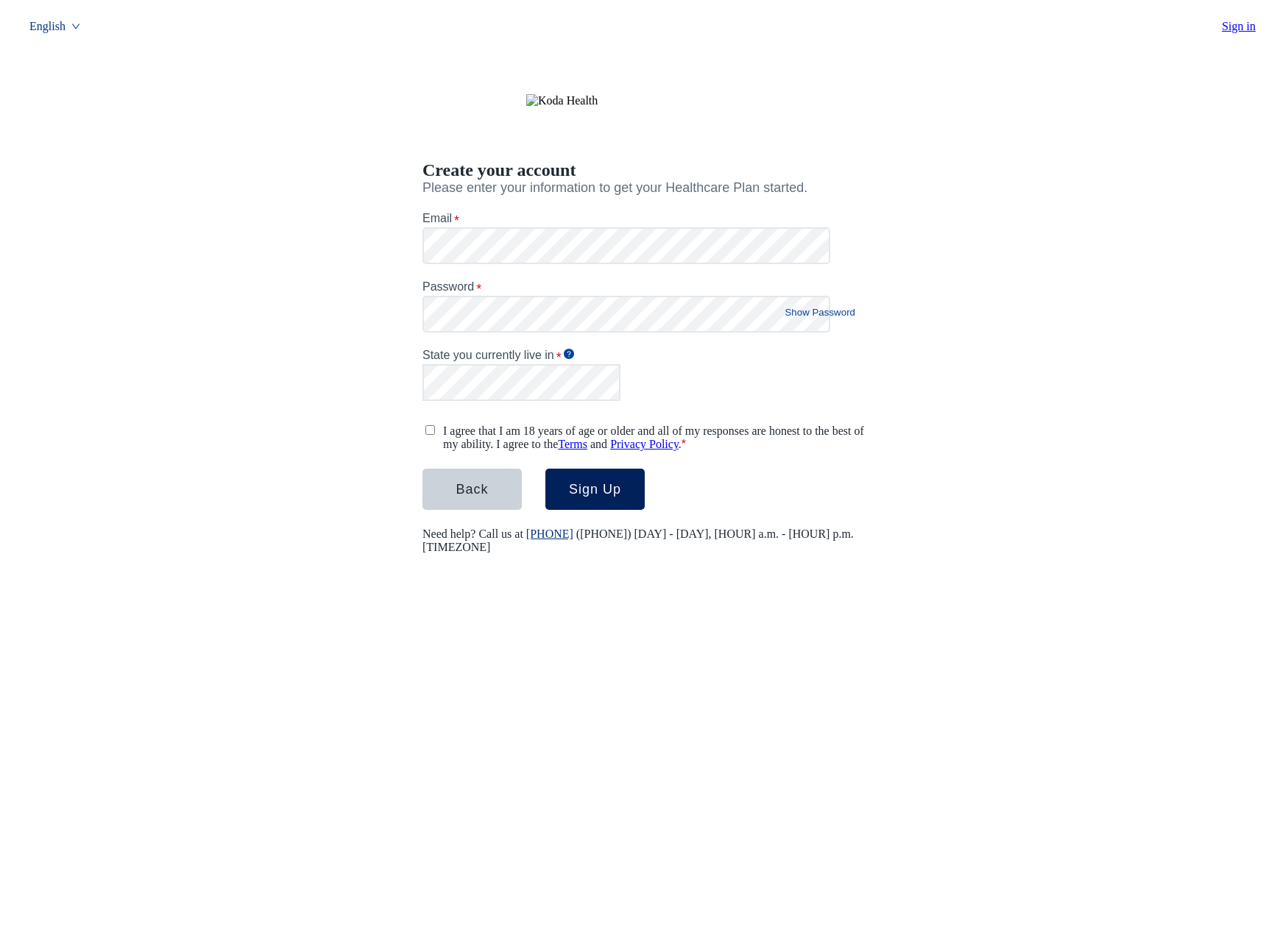 click on "Sign Up" at bounding box center [595, 489] 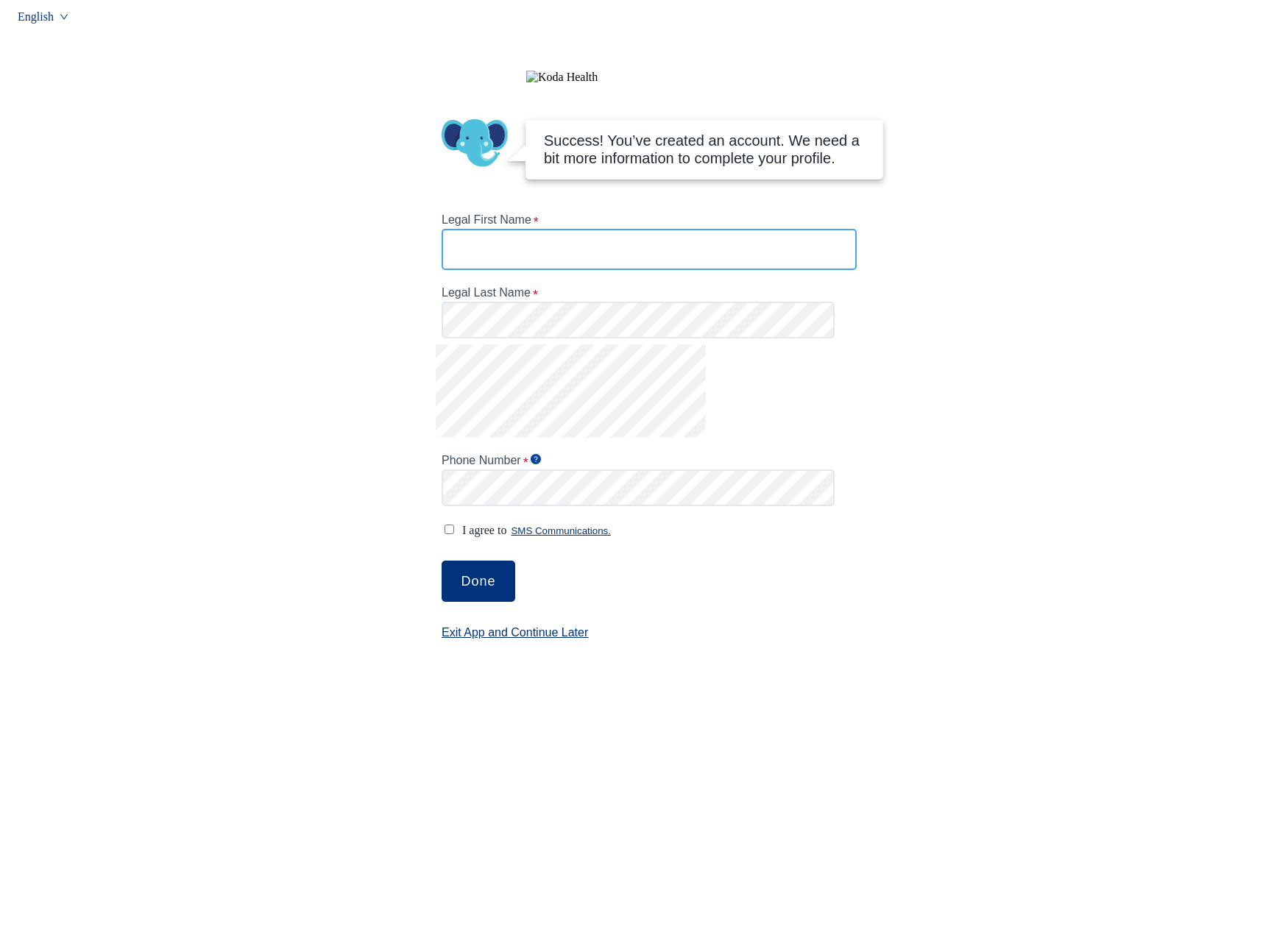 click on "Legal First Name *" at bounding box center (649, 249) 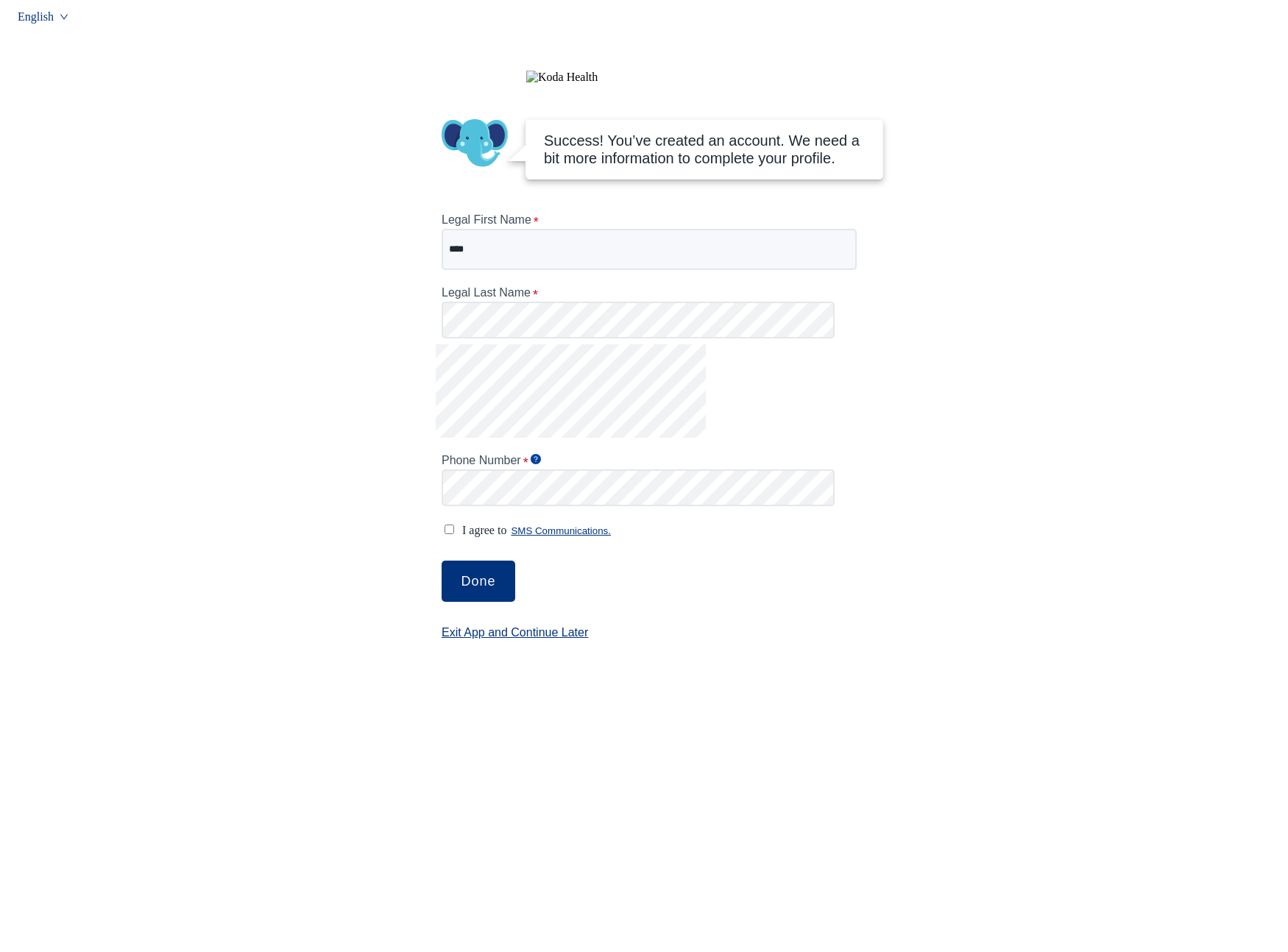 click on "Phone Number *" at bounding box center [644, 461] 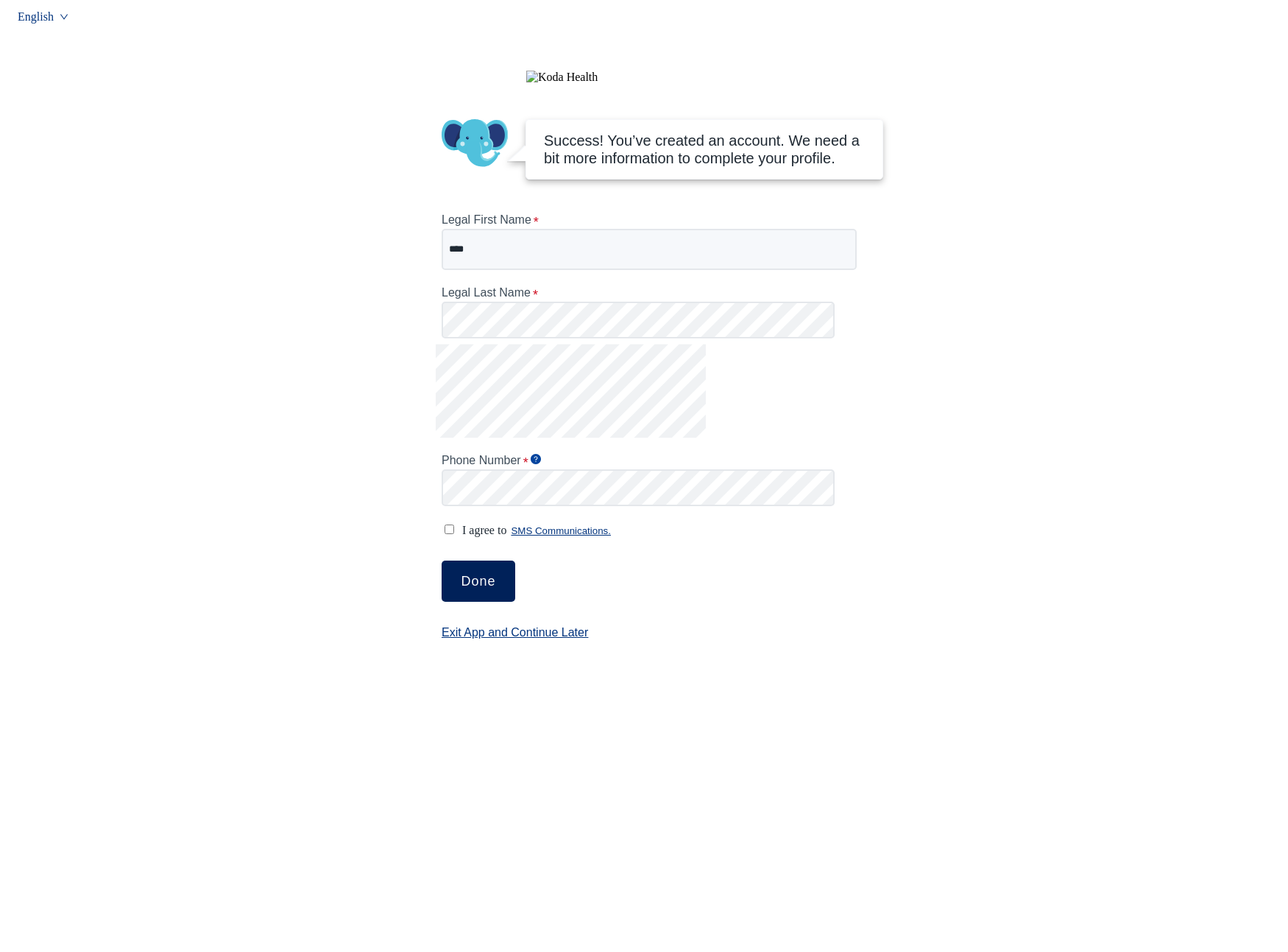 click on "Done" at bounding box center (478, 581) 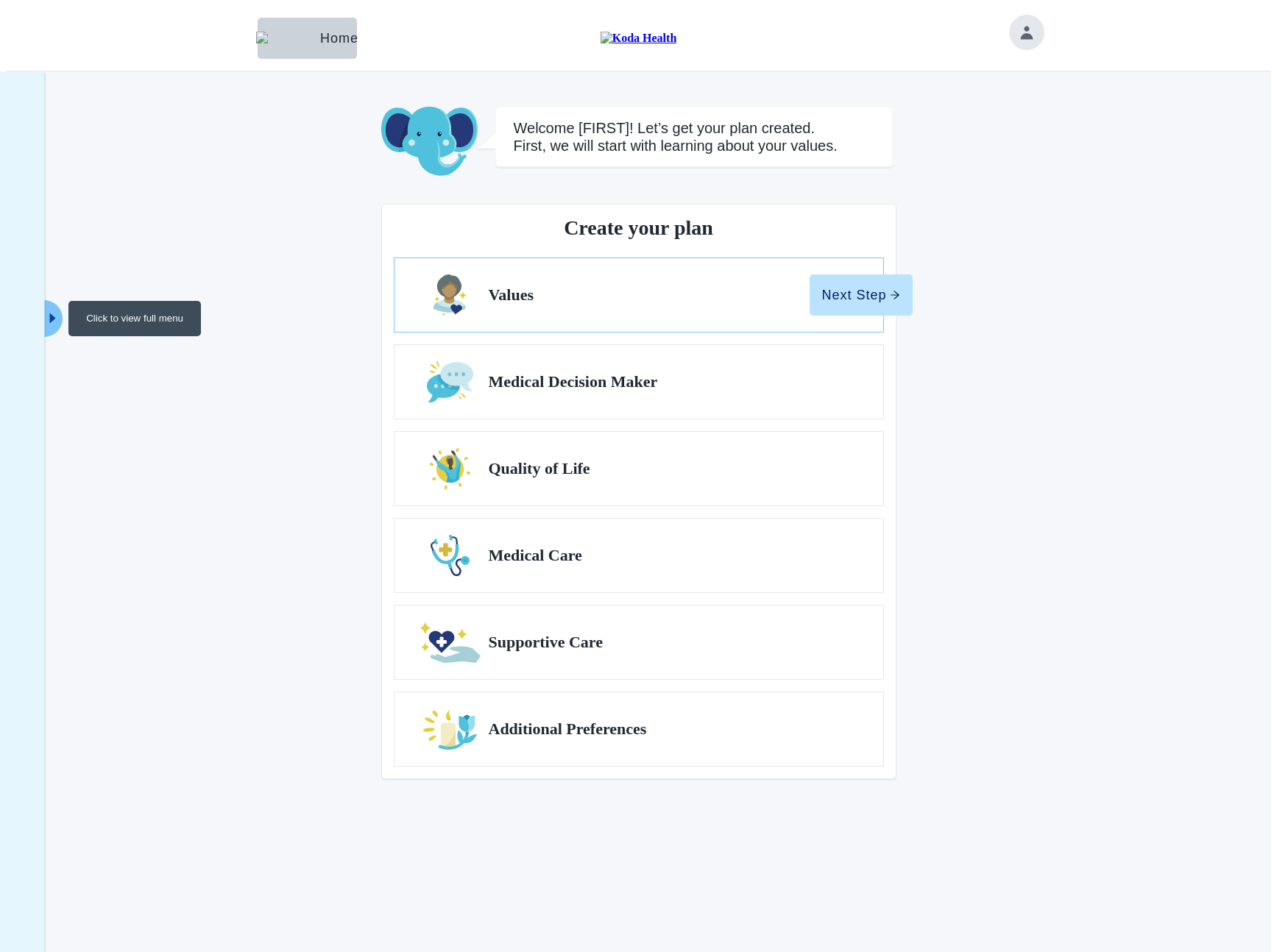 click on "Click to view full menu" at bounding box center [53, 319] 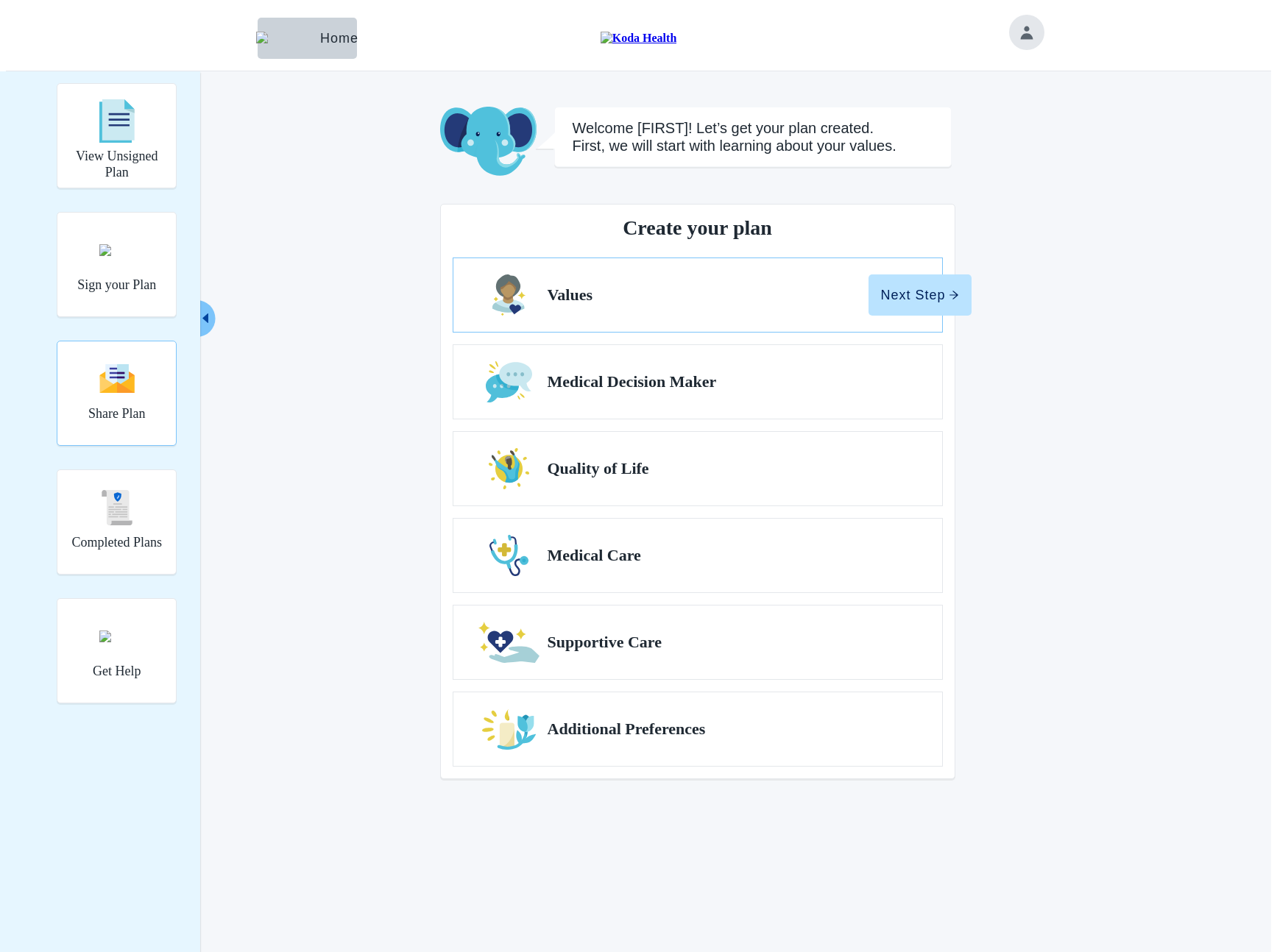 click at bounding box center [117, 378] 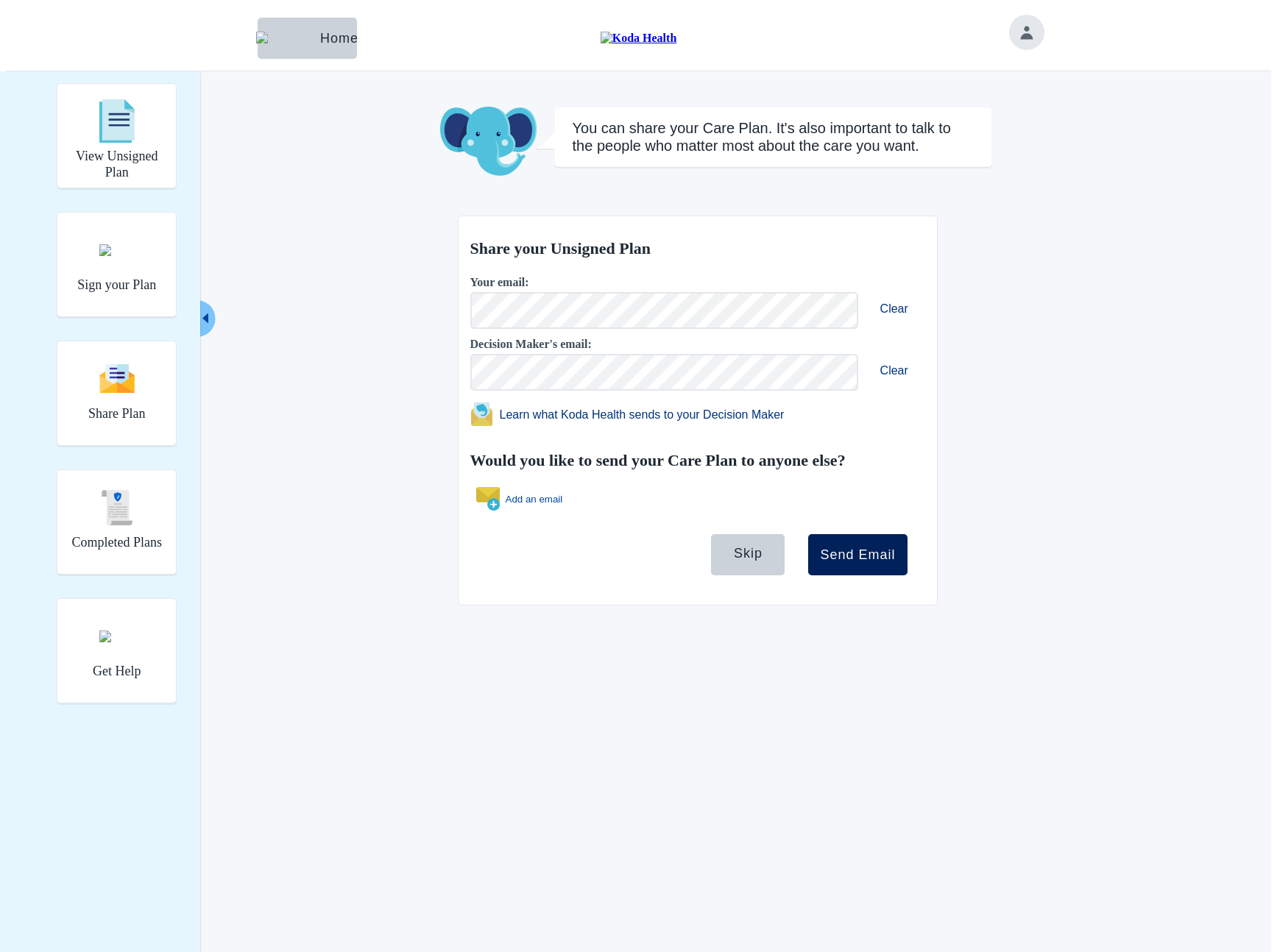 click on "Send Email" at bounding box center [857, 555] 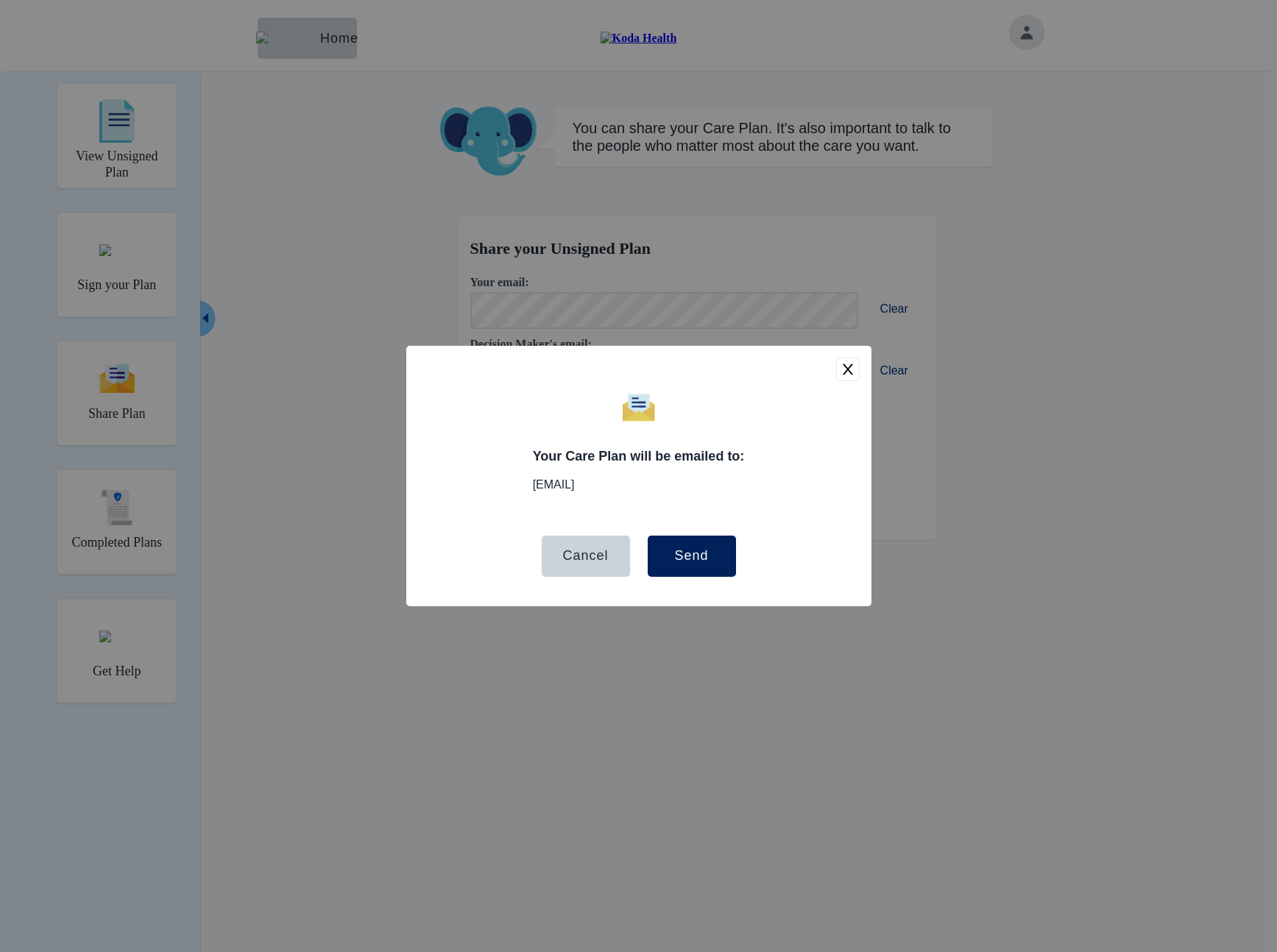 click on "Send" at bounding box center (691, 556) 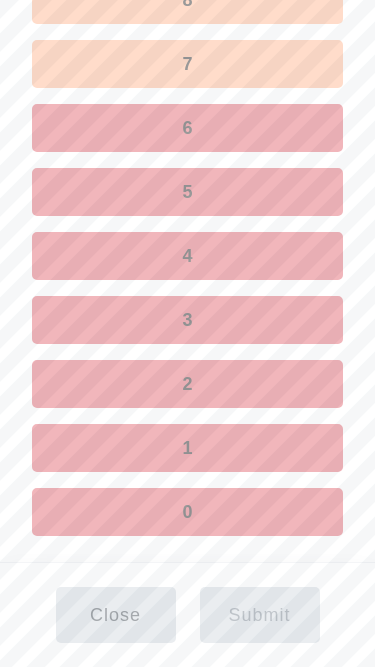 scroll, scrollTop: 0, scrollLeft: 0, axis: both 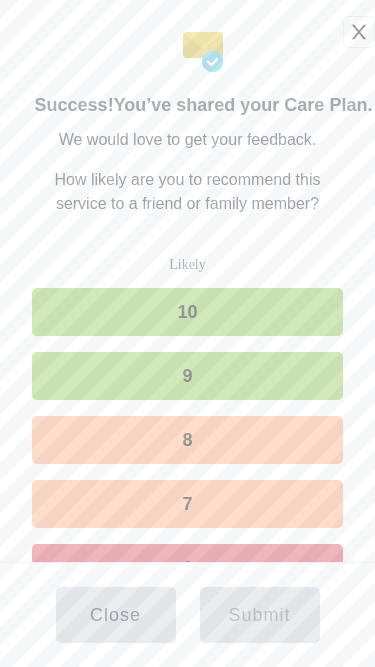 click on "10" at bounding box center [187, 312] 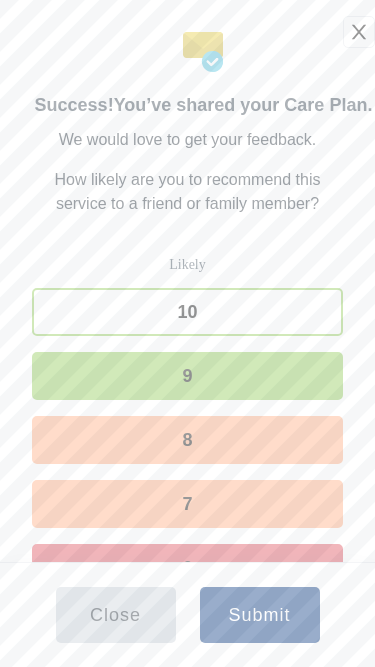 click on "8" at bounding box center [187, 440] 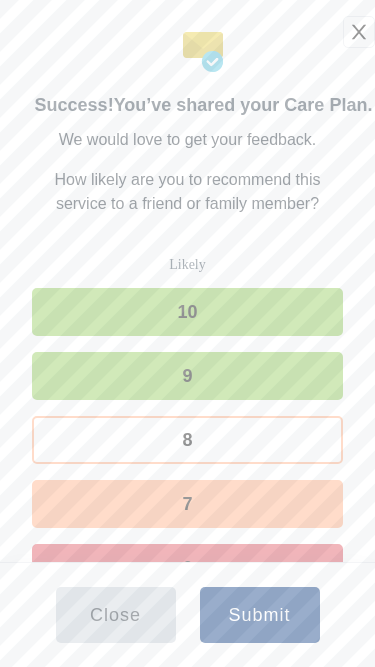 click on "7" at bounding box center (187, 504) 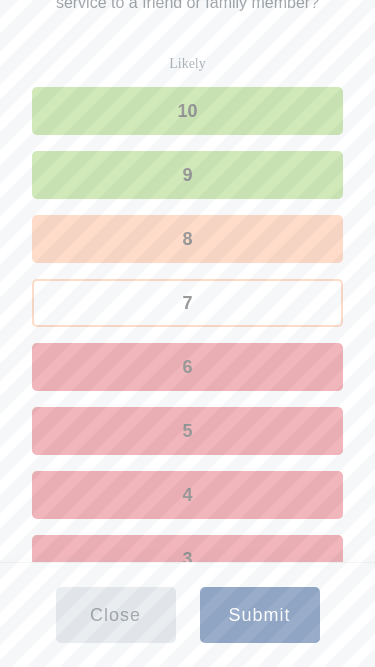 scroll, scrollTop: 458, scrollLeft: 0, axis: vertical 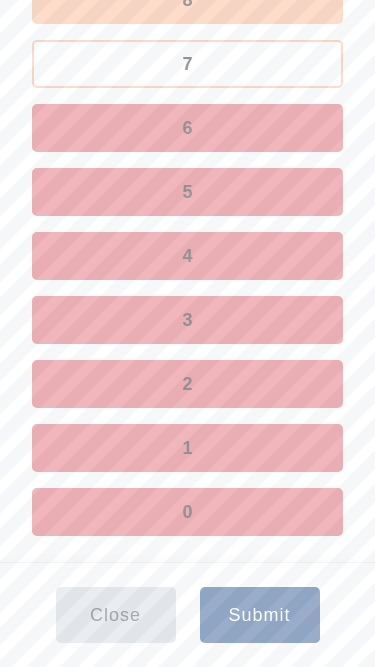click on "0" at bounding box center (187, 512) 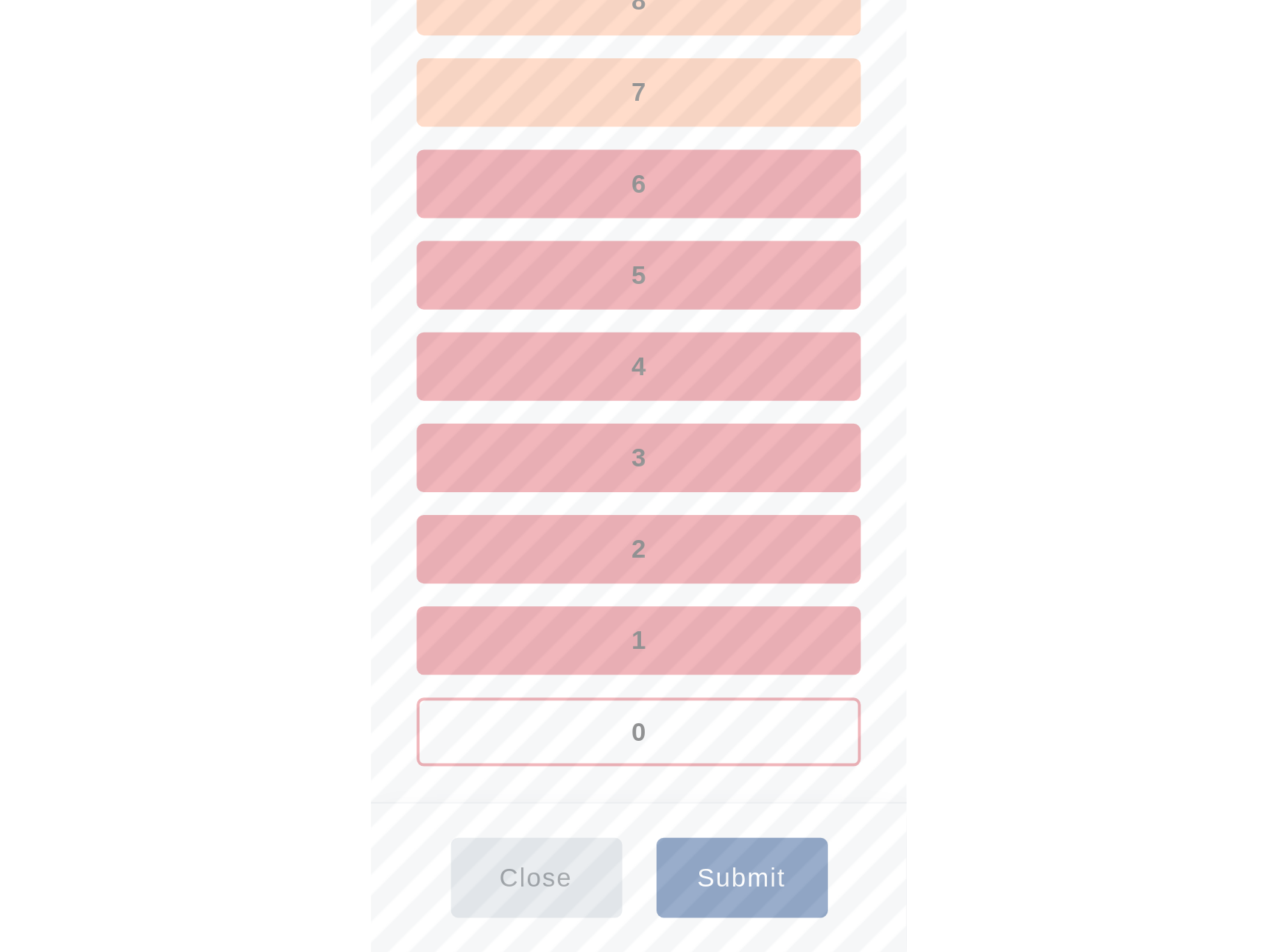 scroll, scrollTop: 320, scrollLeft: 0, axis: vertical 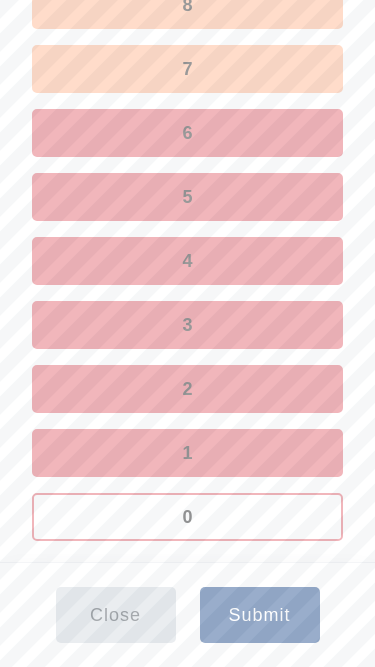 click on "2" at bounding box center (187, 389) 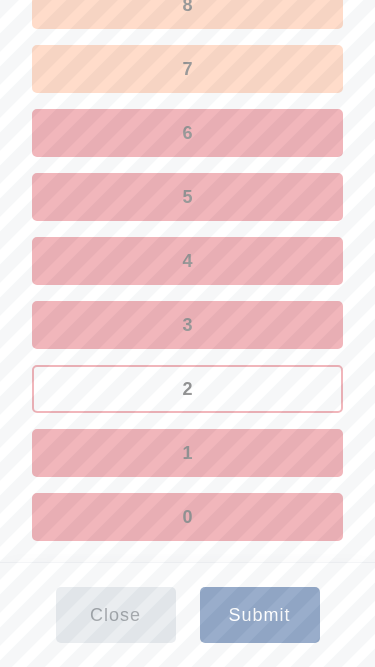 click on "Submit" at bounding box center (259, 615) 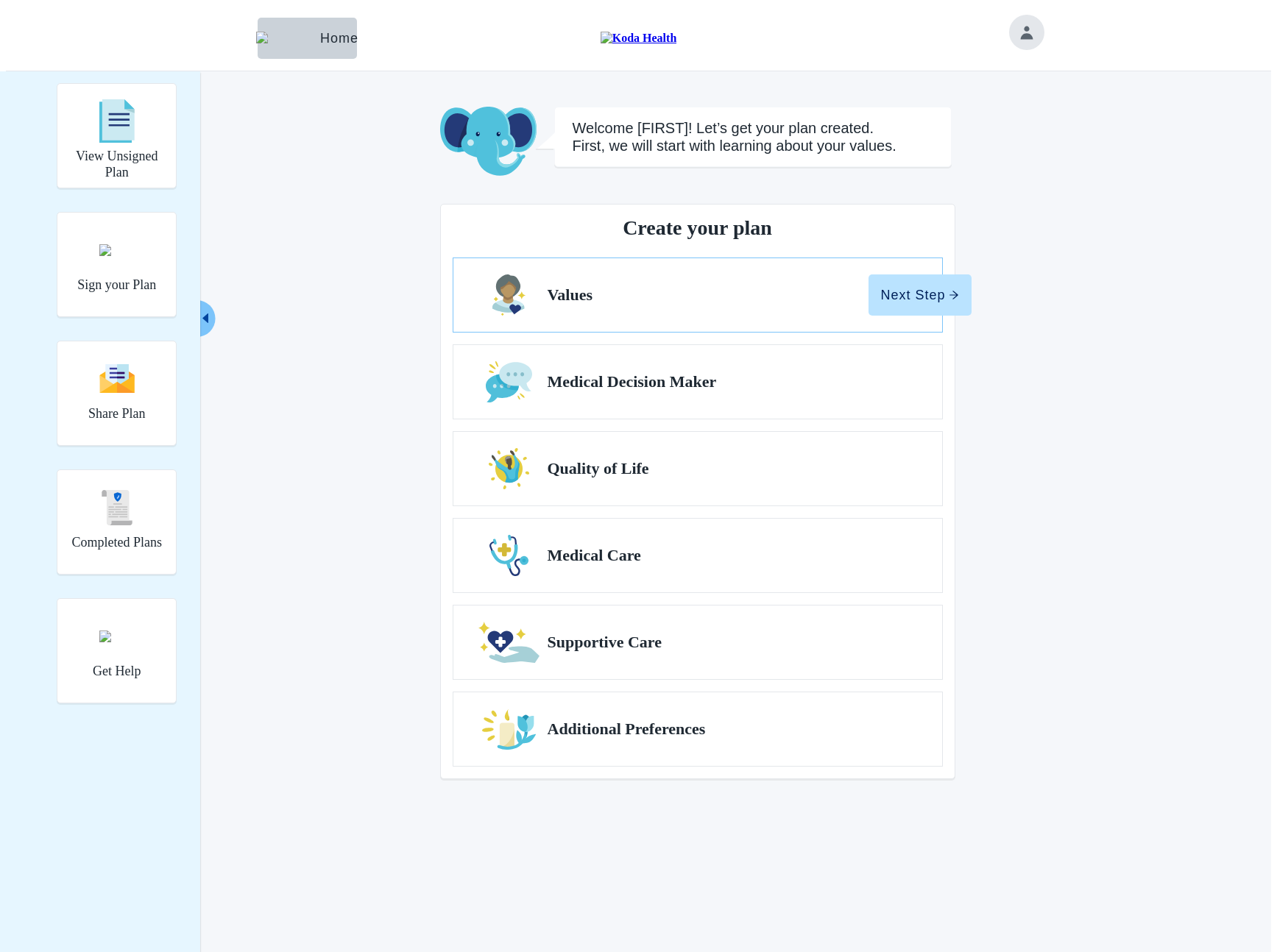 click at bounding box center [1027, 32] 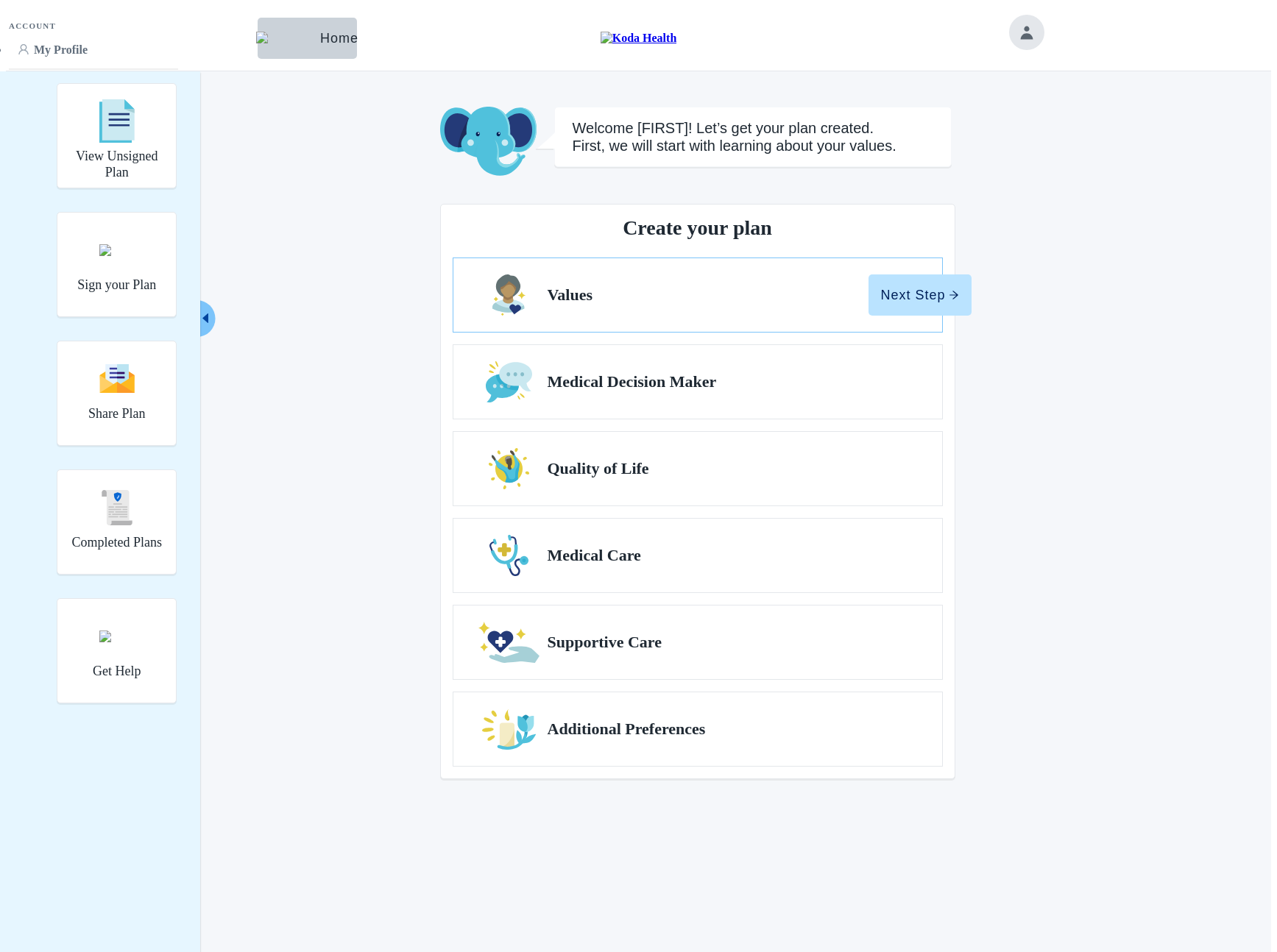 click on "Logout" at bounding box center (93, 146) 